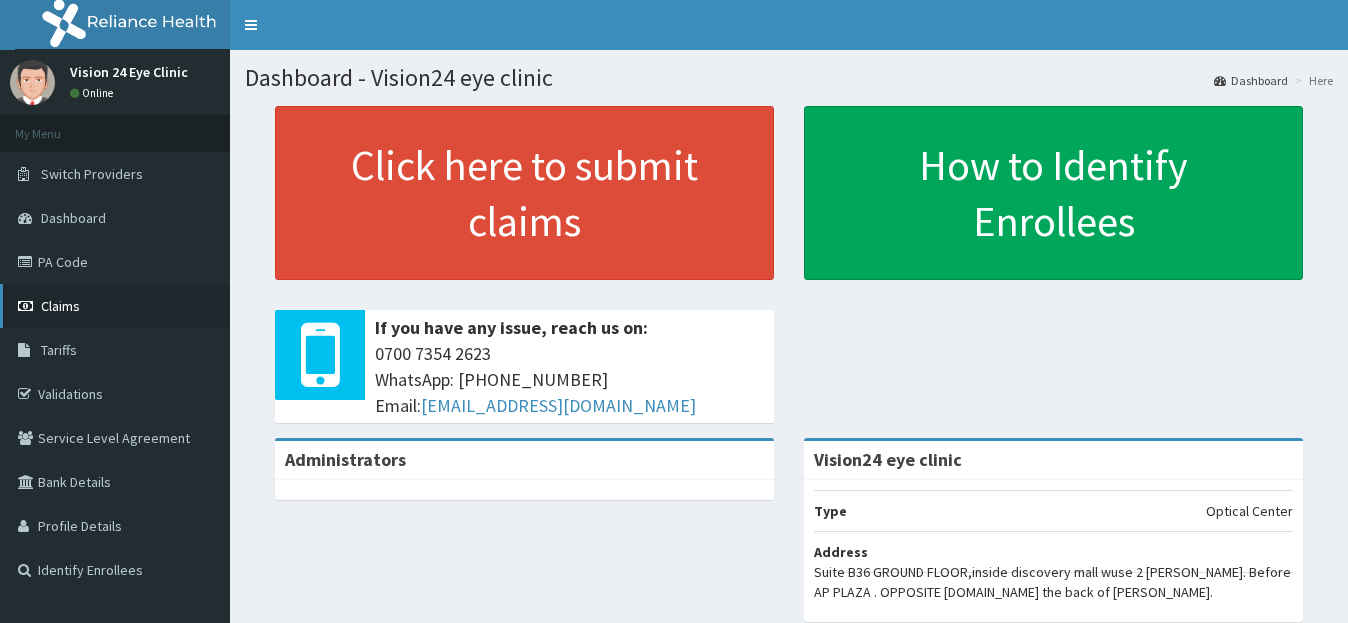 scroll, scrollTop: 0, scrollLeft: 0, axis: both 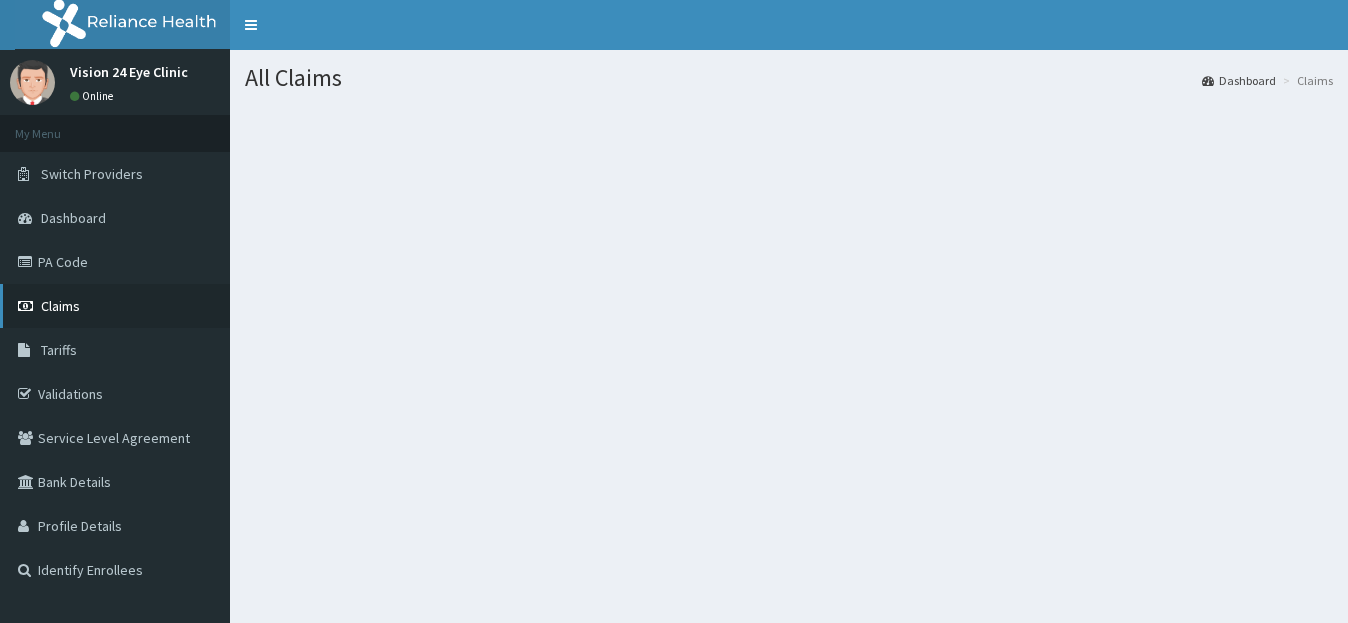 click on "Claims" at bounding box center (115, 306) 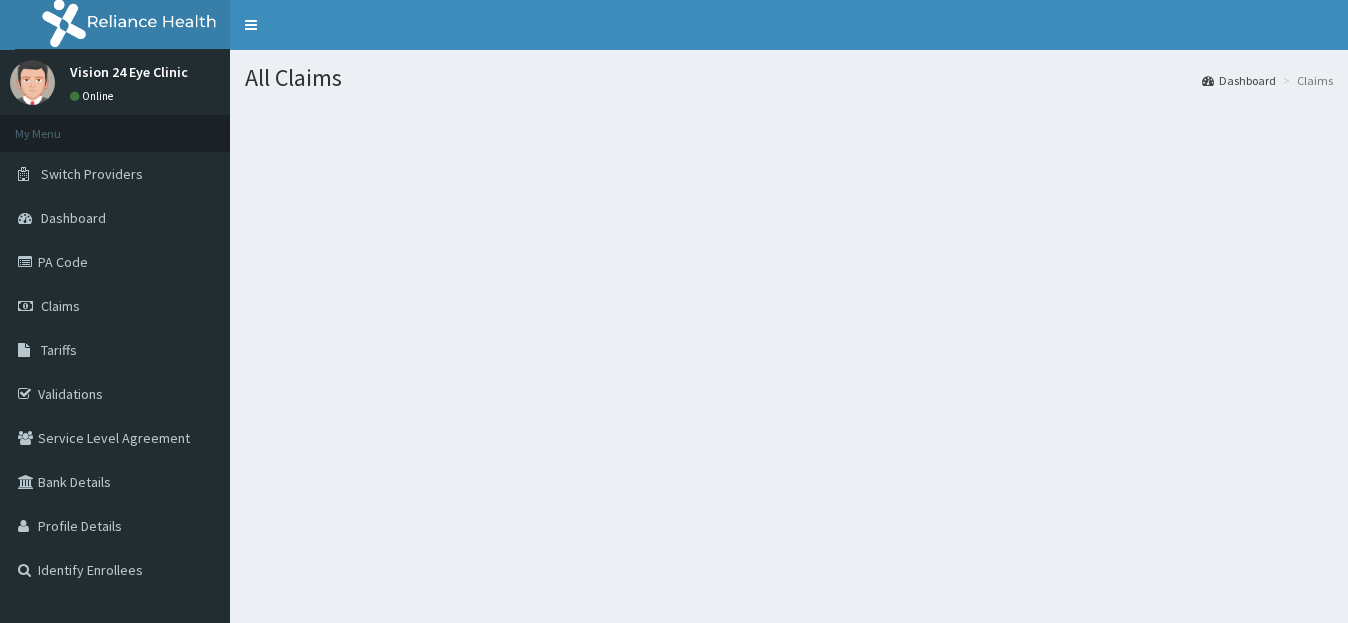 scroll, scrollTop: 0, scrollLeft: 0, axis: both 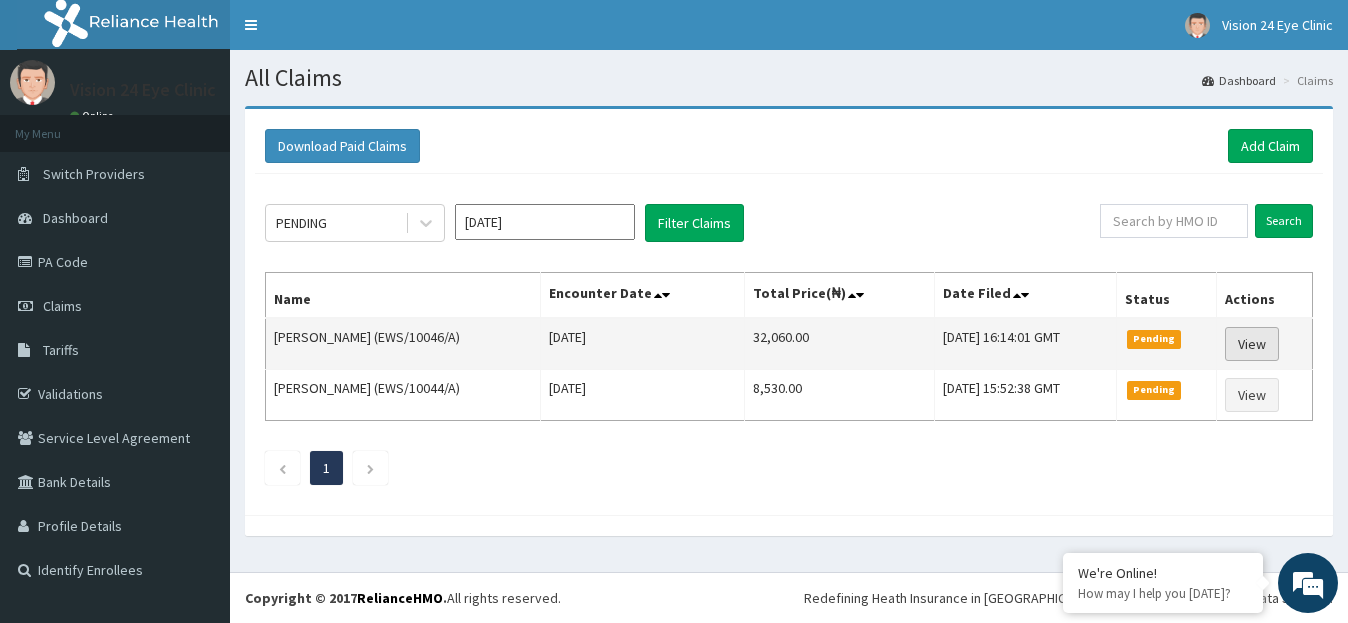 click on "View" at bounding box center (1252, 344) 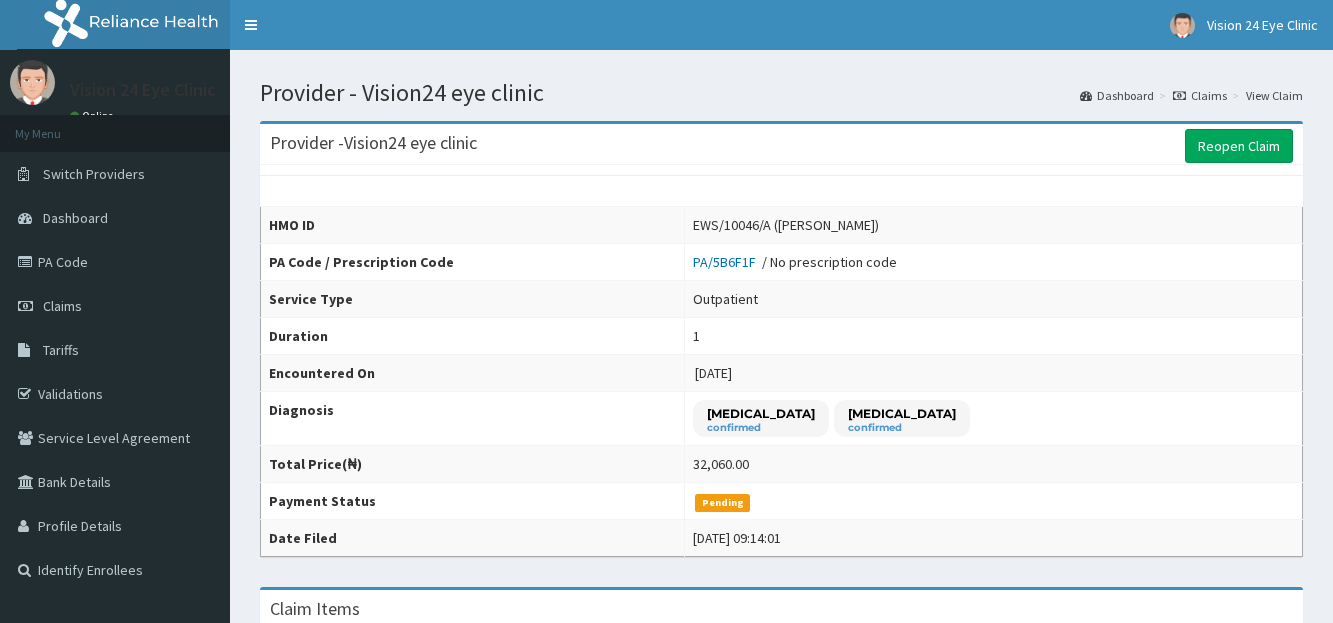 scroll, scrollTop: 819, scrollLeft: 0, axis: vertical 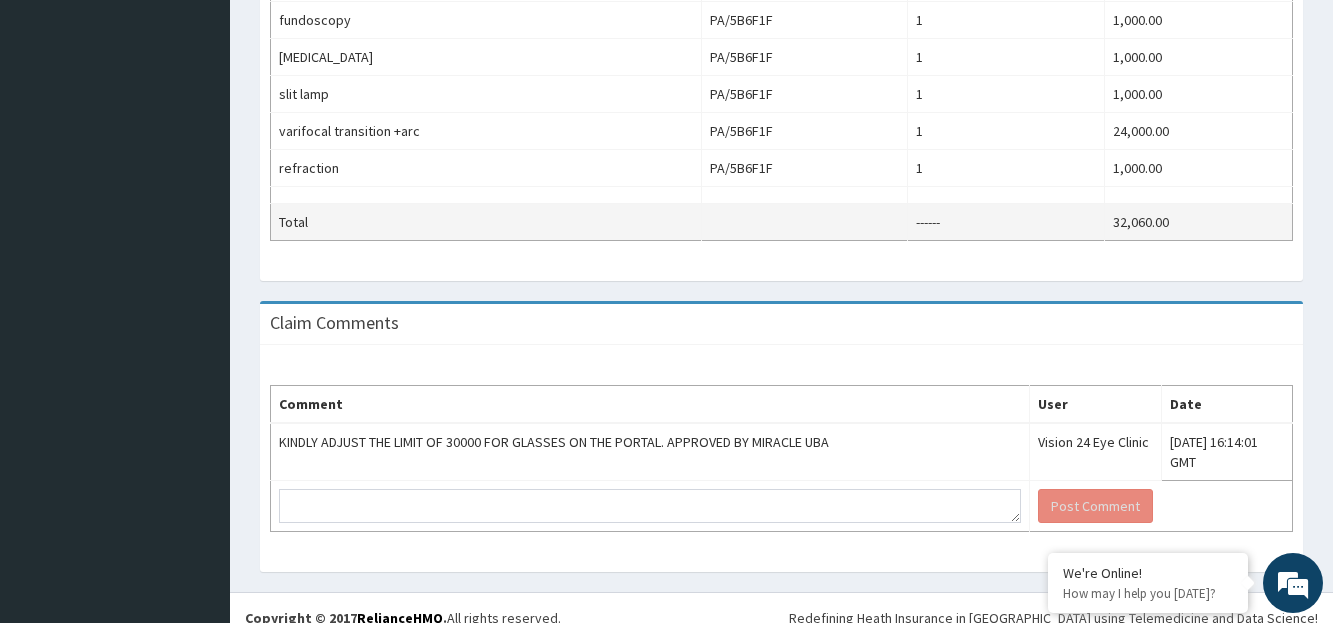 click at bounding box center [804, 222] 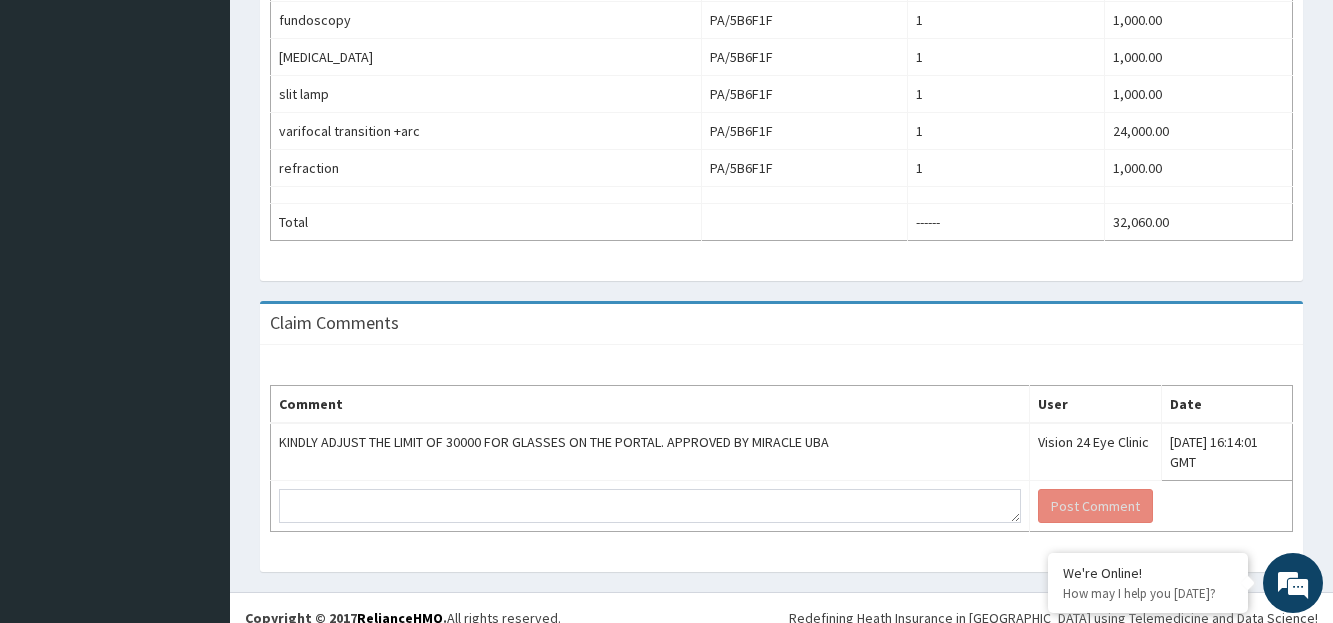 scroll, scrollTop: 809, scrollLeft: 0, axis: vertical 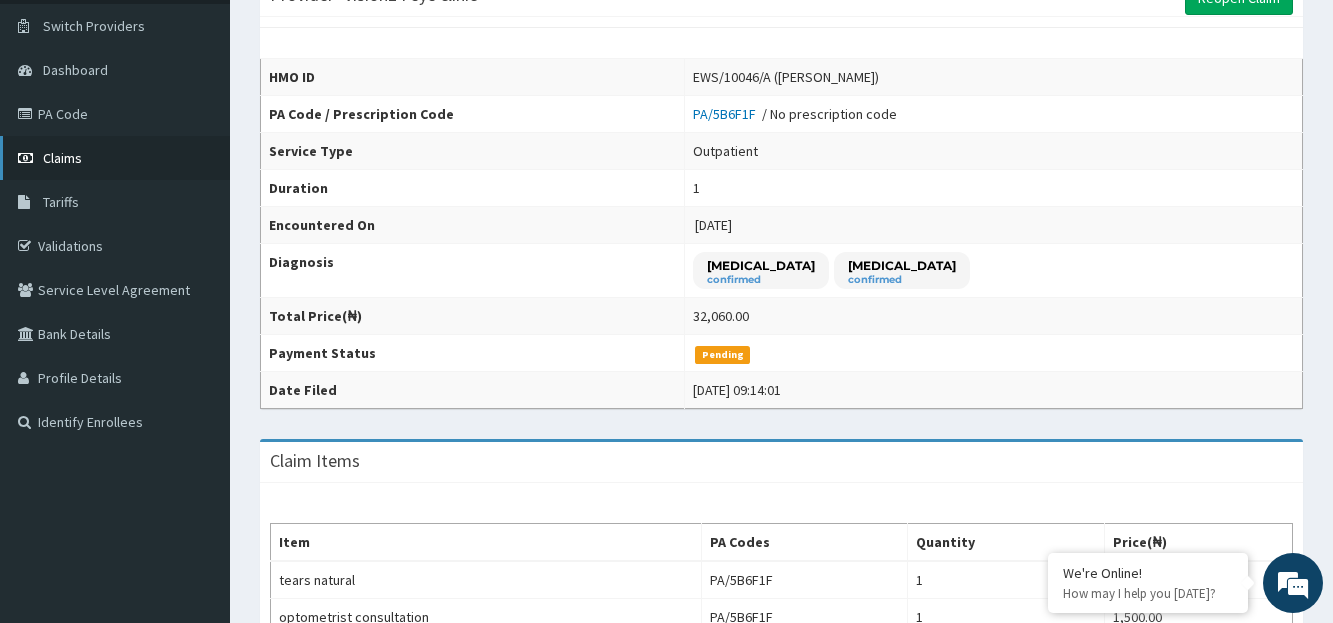 click on "Claims" at bounding box center [115, 158] 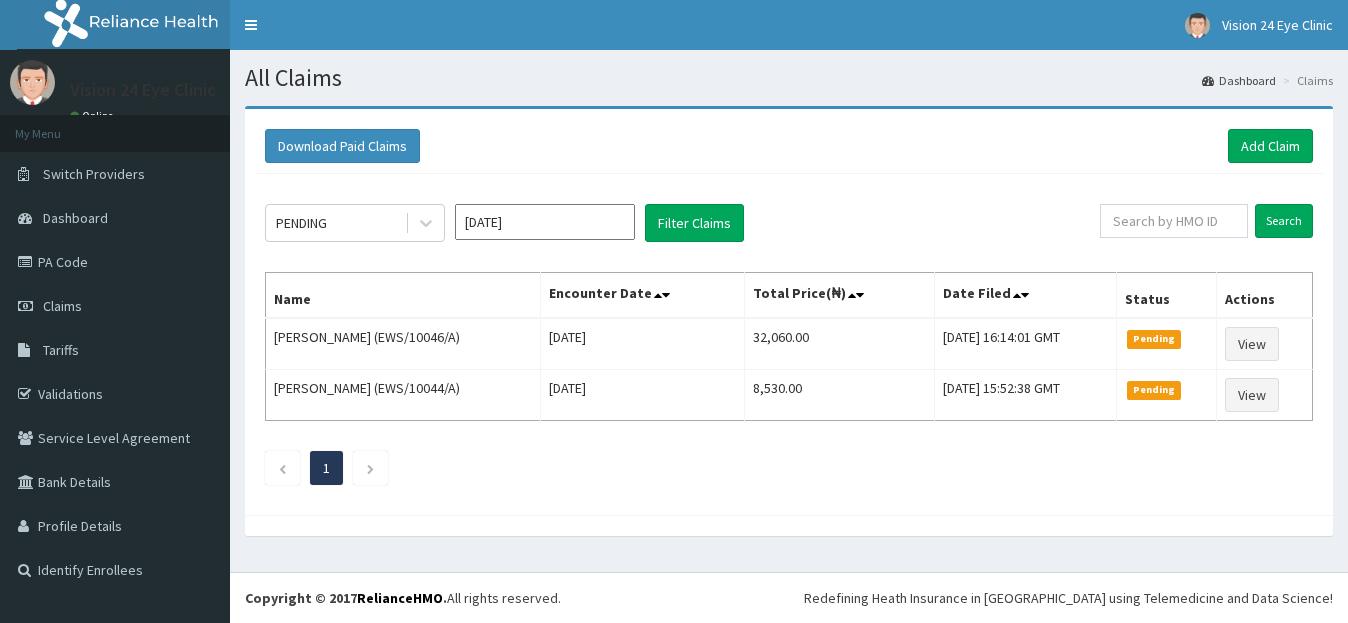 scroll, scrollTop: 0, scrollLeft: 0, axis: both 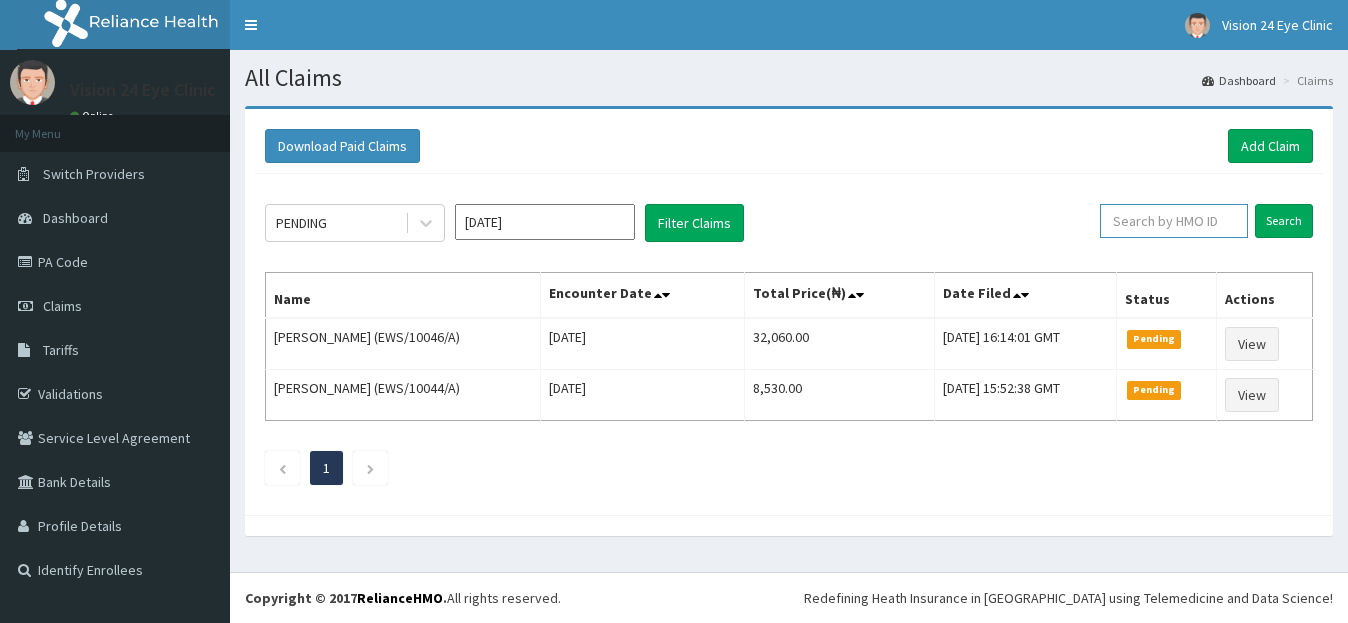 click at bounding box center [1174, 221] 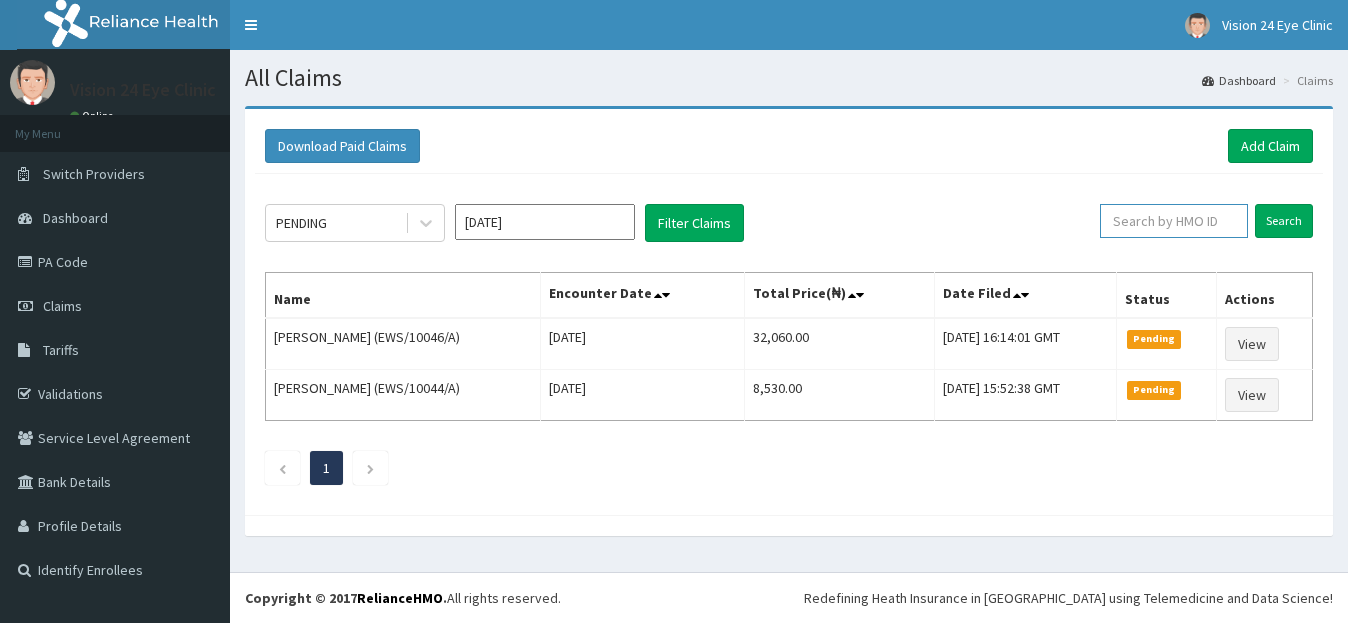 paste on "ARM/10302/A" 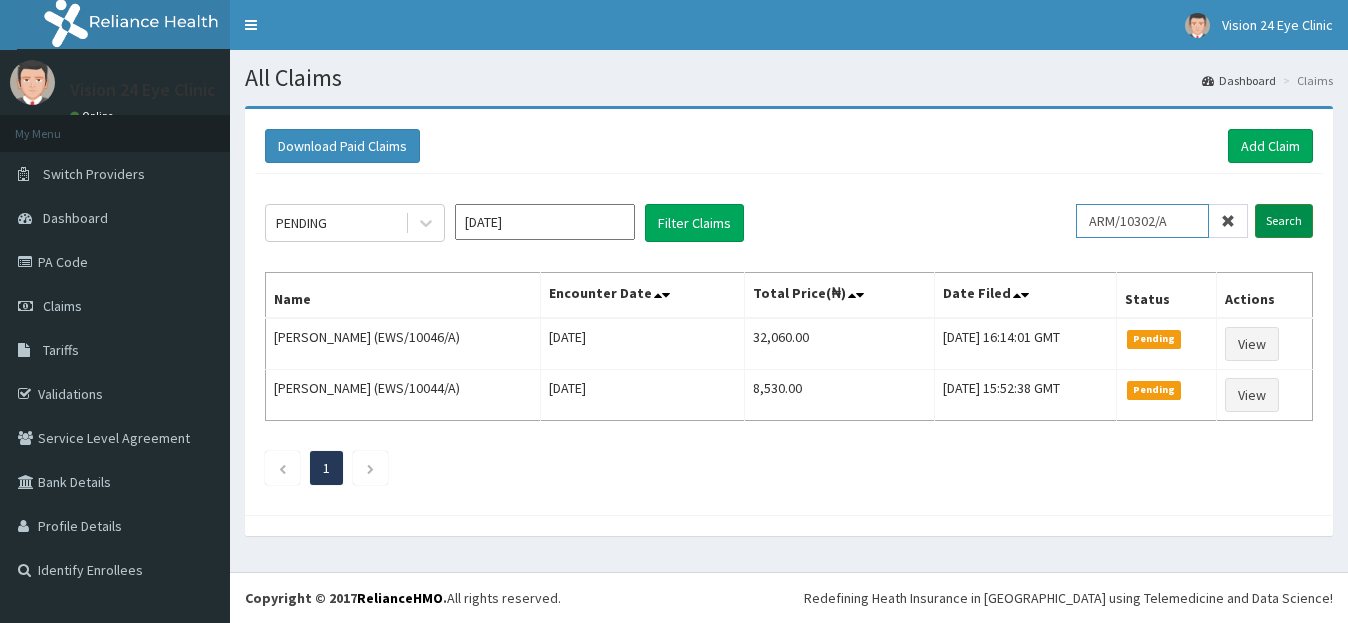 type on "ARM/10302/A" 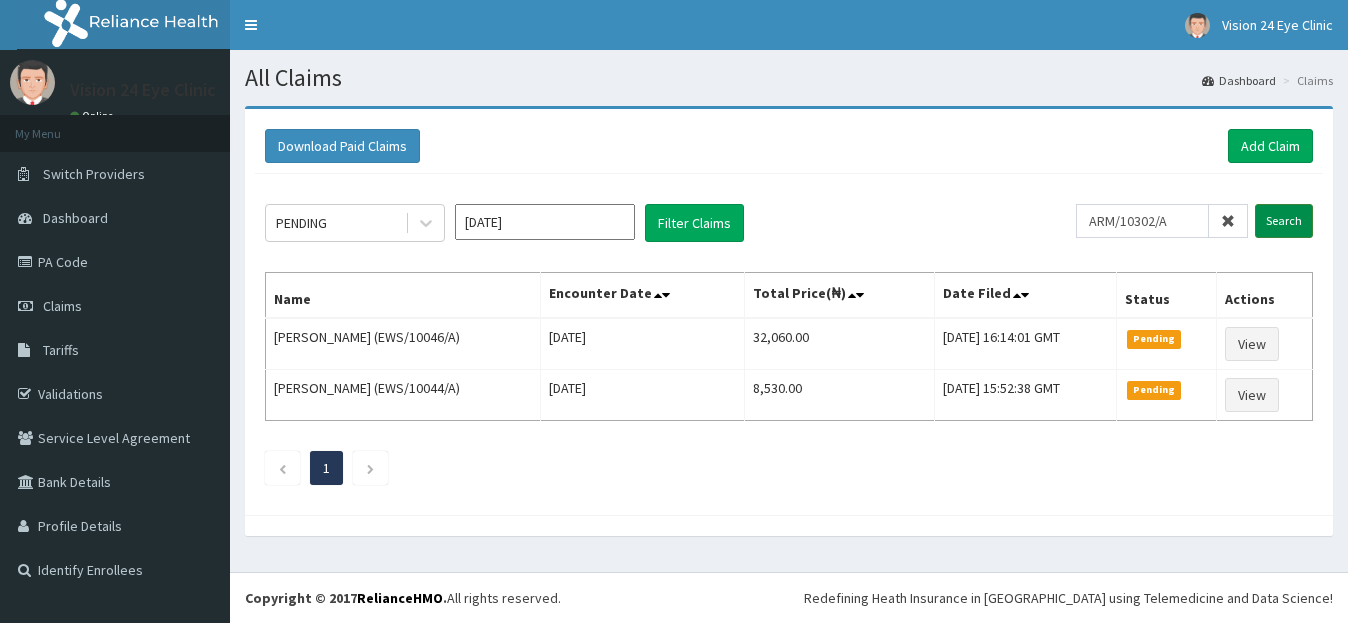 click on "Search" at bounding box center [1284, 221] 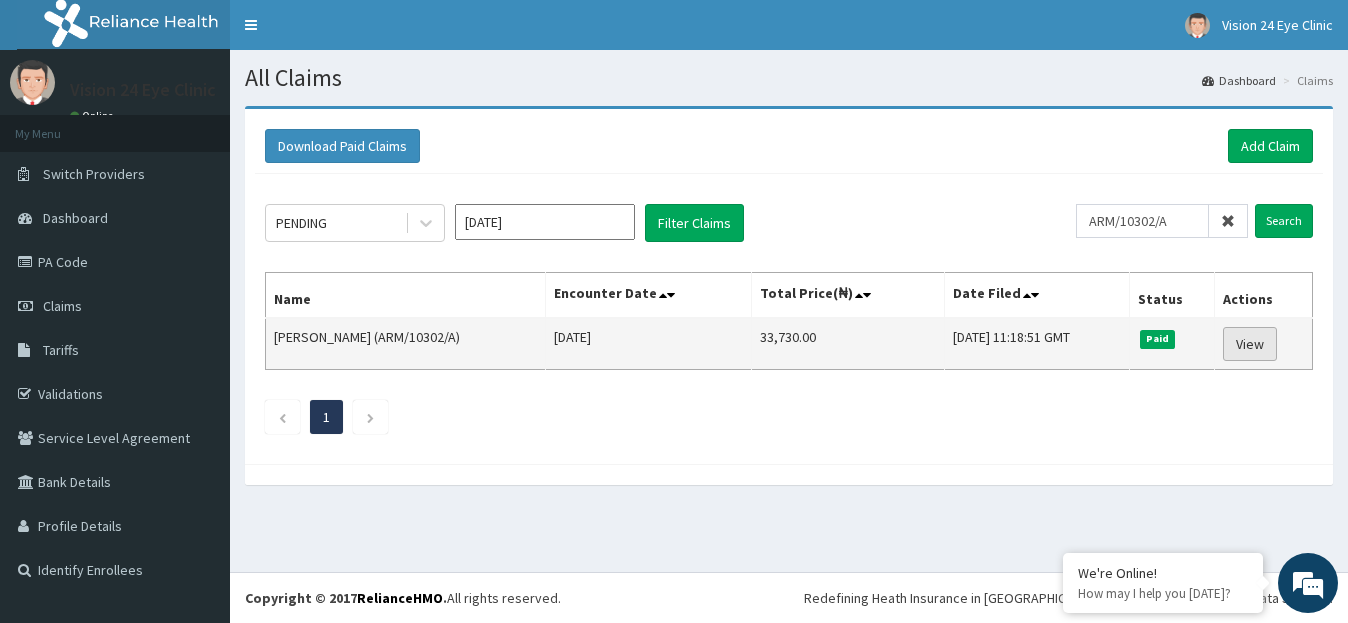 click on "View" at bounding box center [1250, 344] 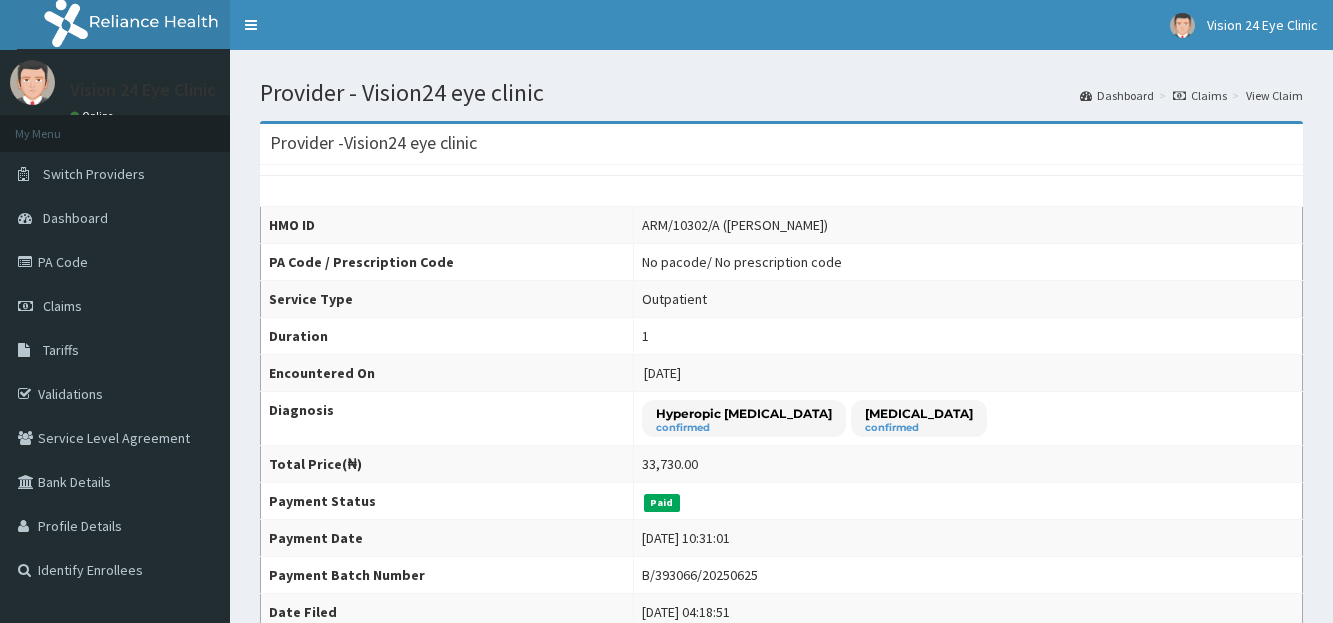 scroll, scrollTop: 0, scrollLeft: 0, axis: both 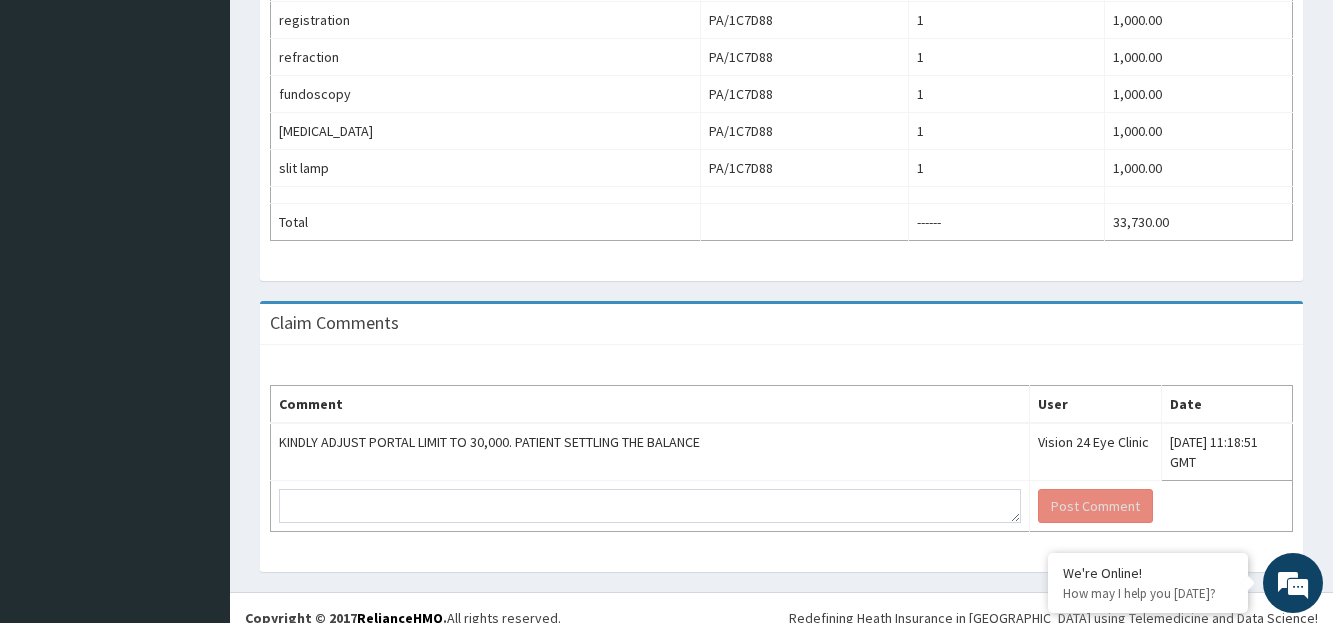 click on "Claim Comments" at bounding box center (781, 324) 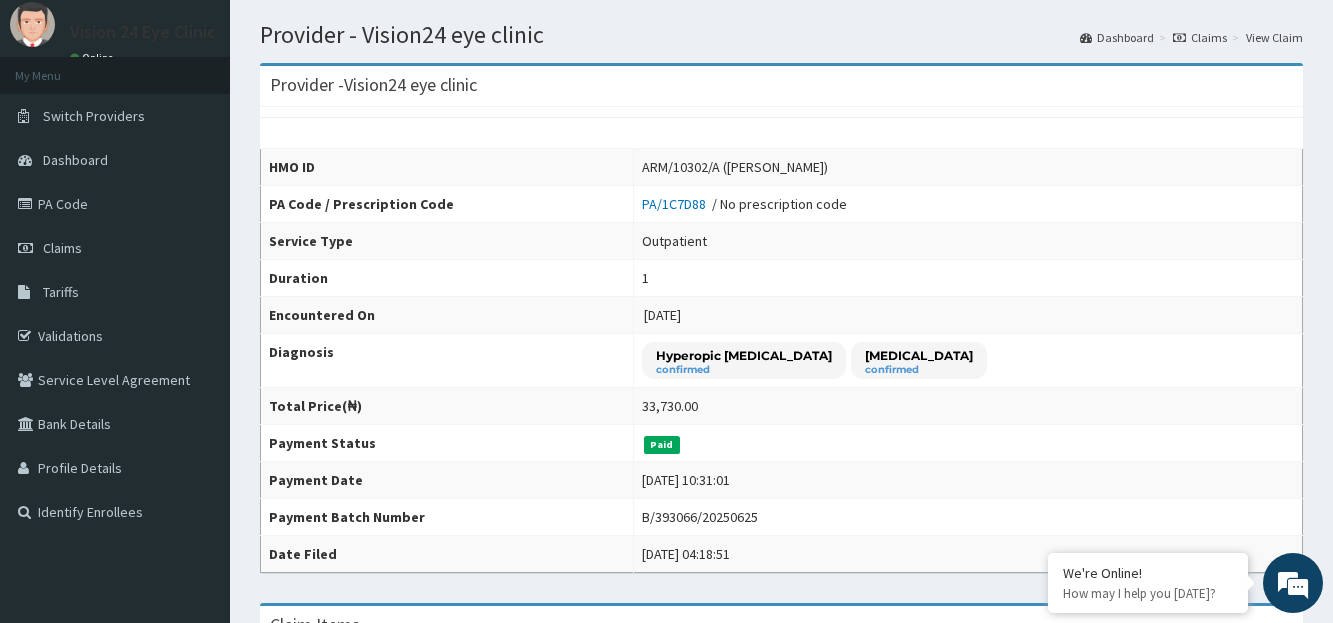 scroll, scrollTop: 0, scrollLeft: 0, axis: both 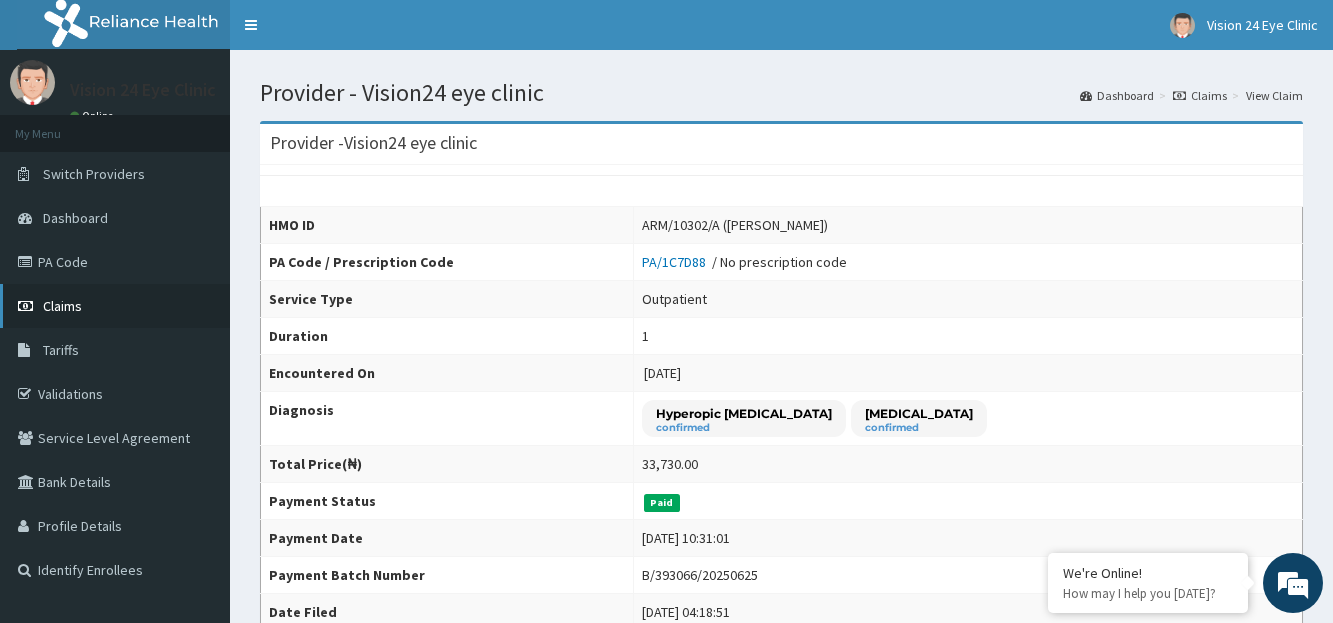 click on "Claims" at bounding box center [62, 306] 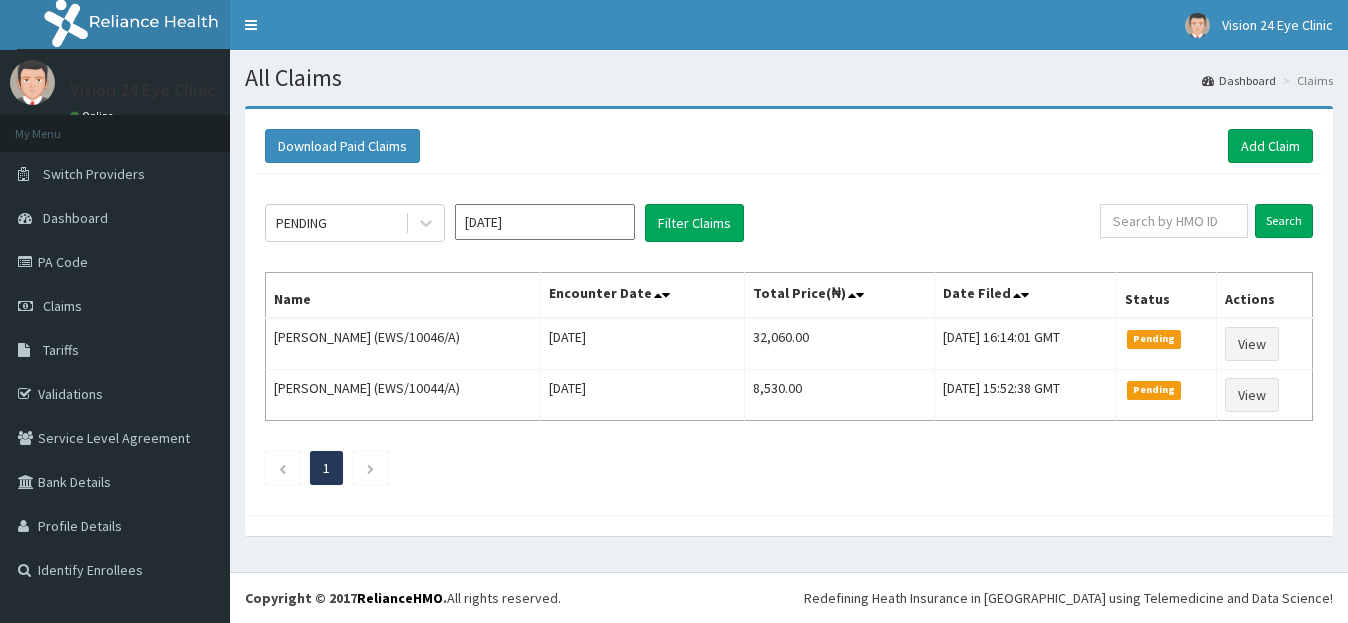 scroll, scrollTop: 0, scrollLeft: 0, axis: both 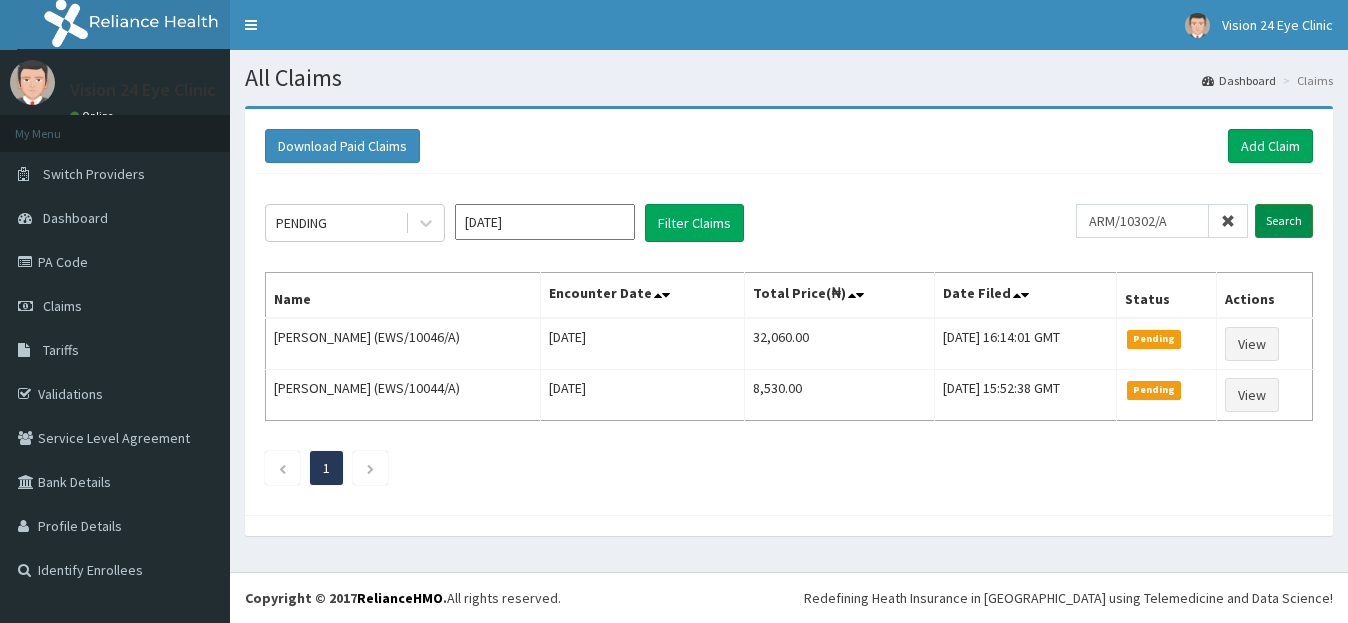 type on "ARM/10302/A" 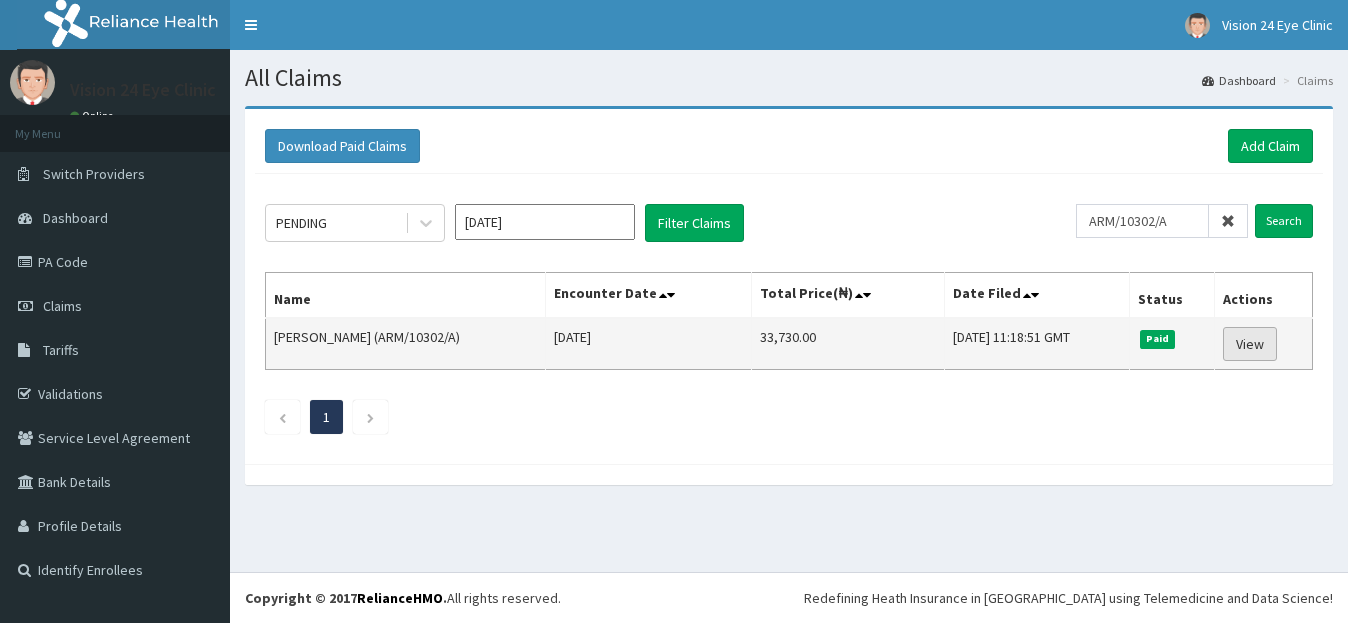click on "View" at bounding box center (1250, 344) 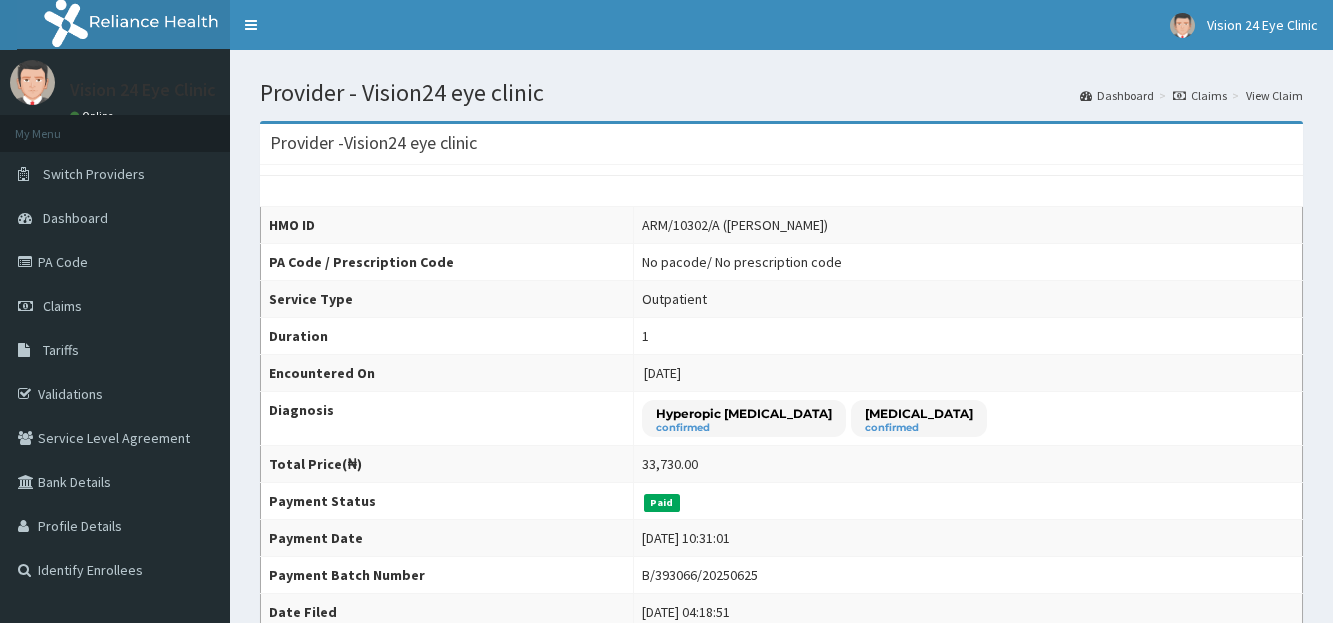 scroll, scrollTop: 0, scrollLeft: 0, axis: both 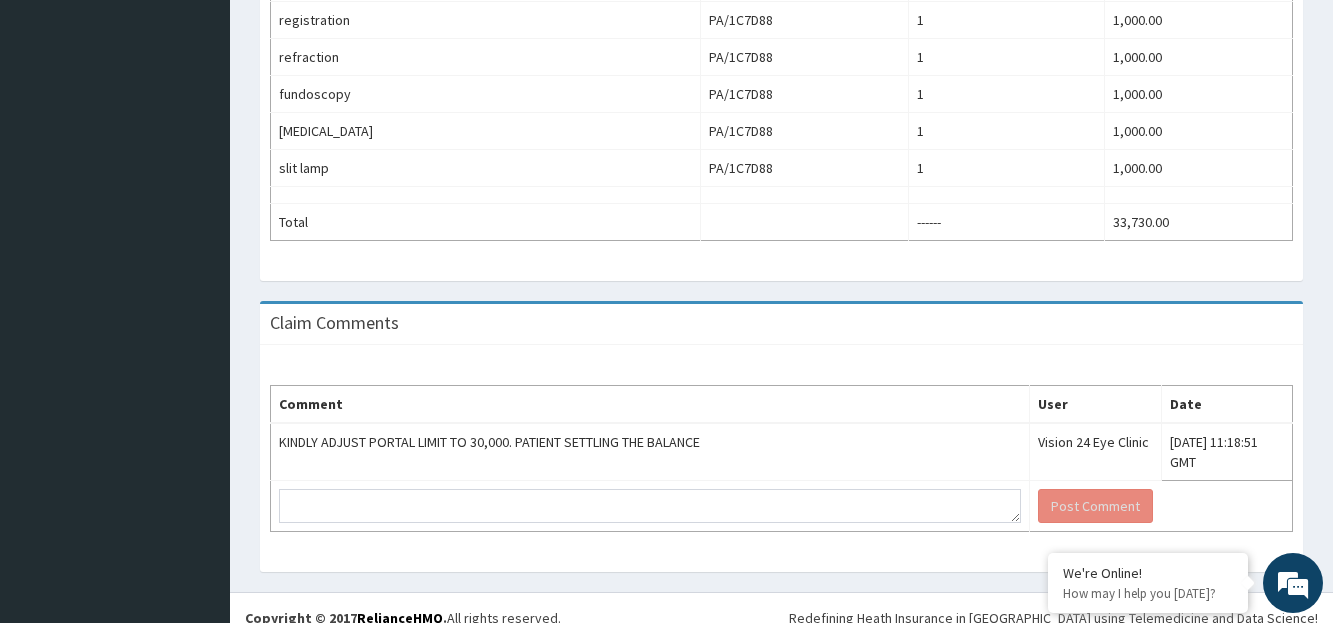 click on "R EL
Toggle navigation
Vision 24 Eye Clinic Vision 24 Eye Clinic - [EMAIL_ADDRESS][DOMAIN_NAME] Member since  [DATE] 12:57:01 PM   Profile Sign out" at bounding box center [666, -144] 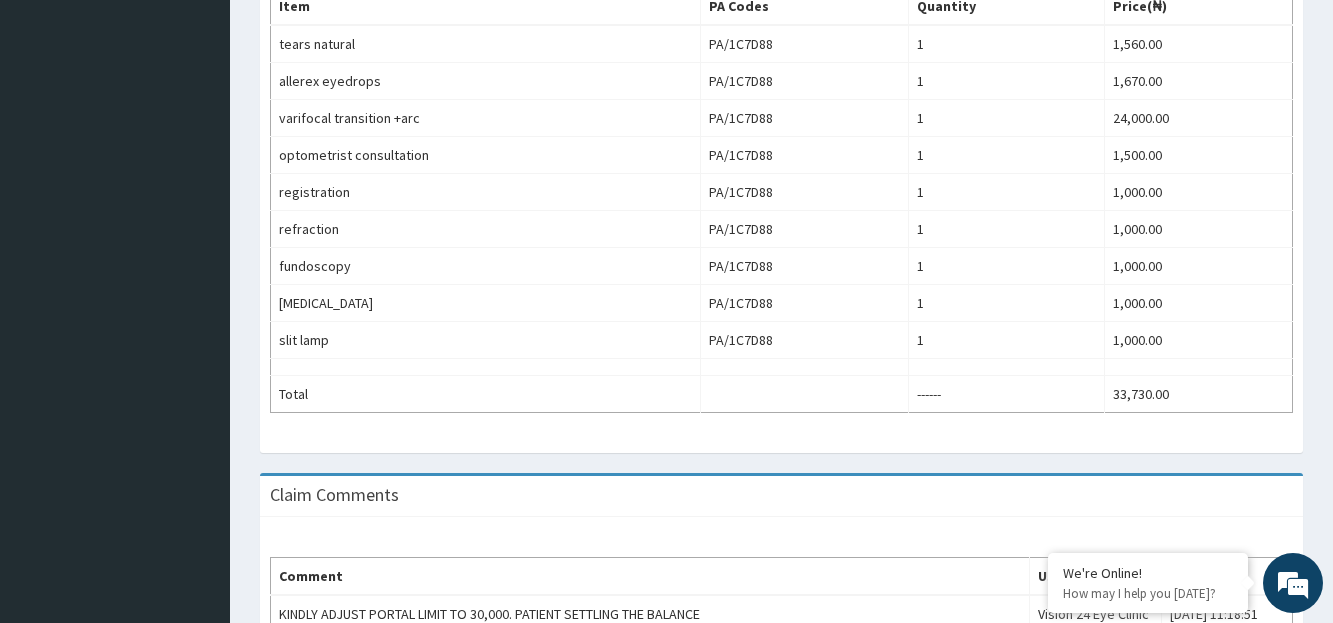 scroll, scrollTop: 0, scrollLeft: 0, axis: both 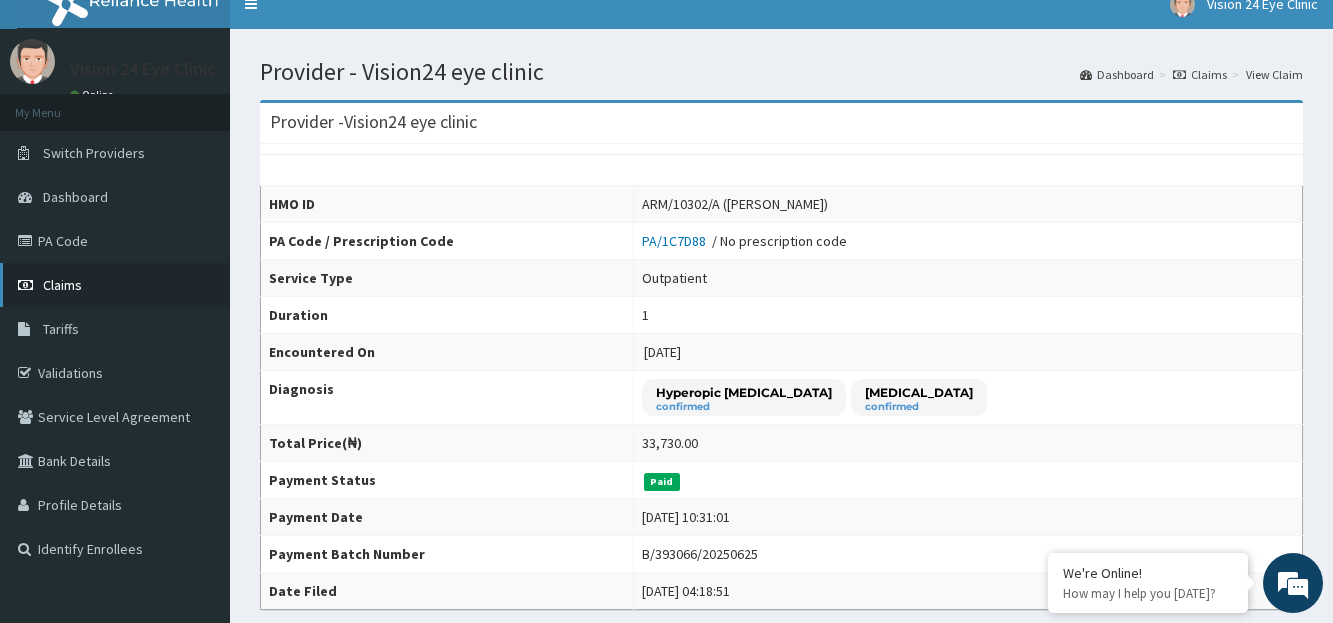 click on "Claims" at bounding box center (62, 285) 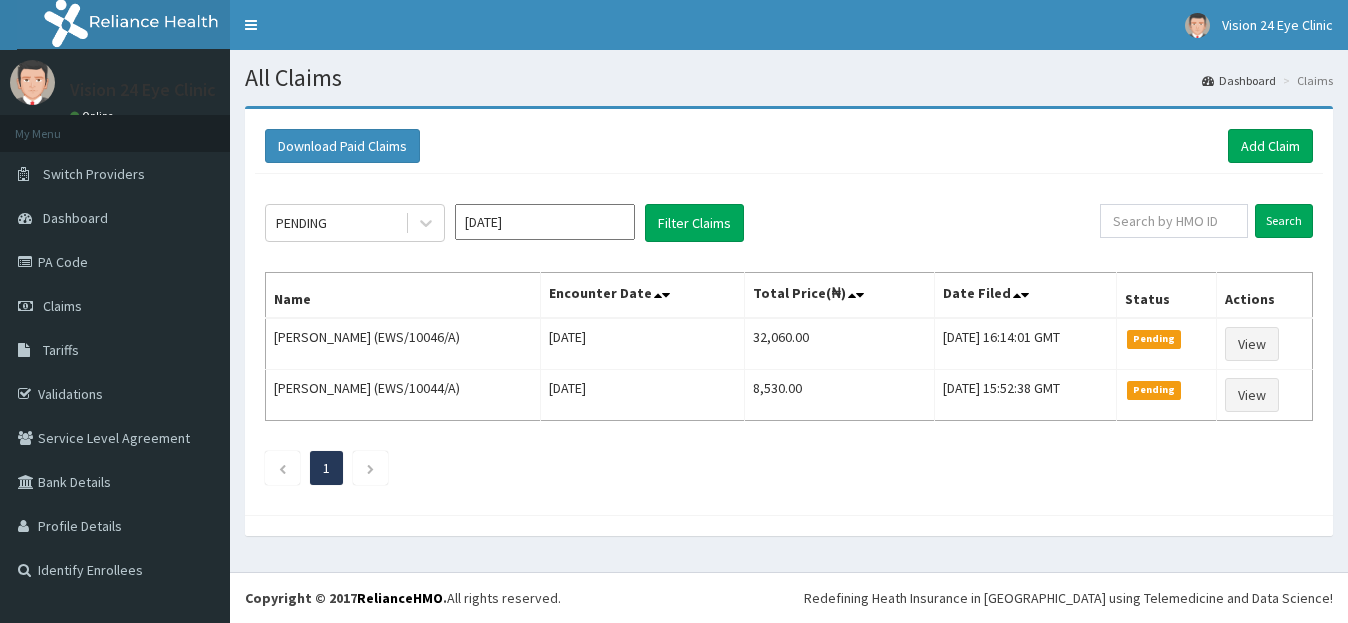 scroll, scrollTop: 0, scrollLeft: 0, axis: both 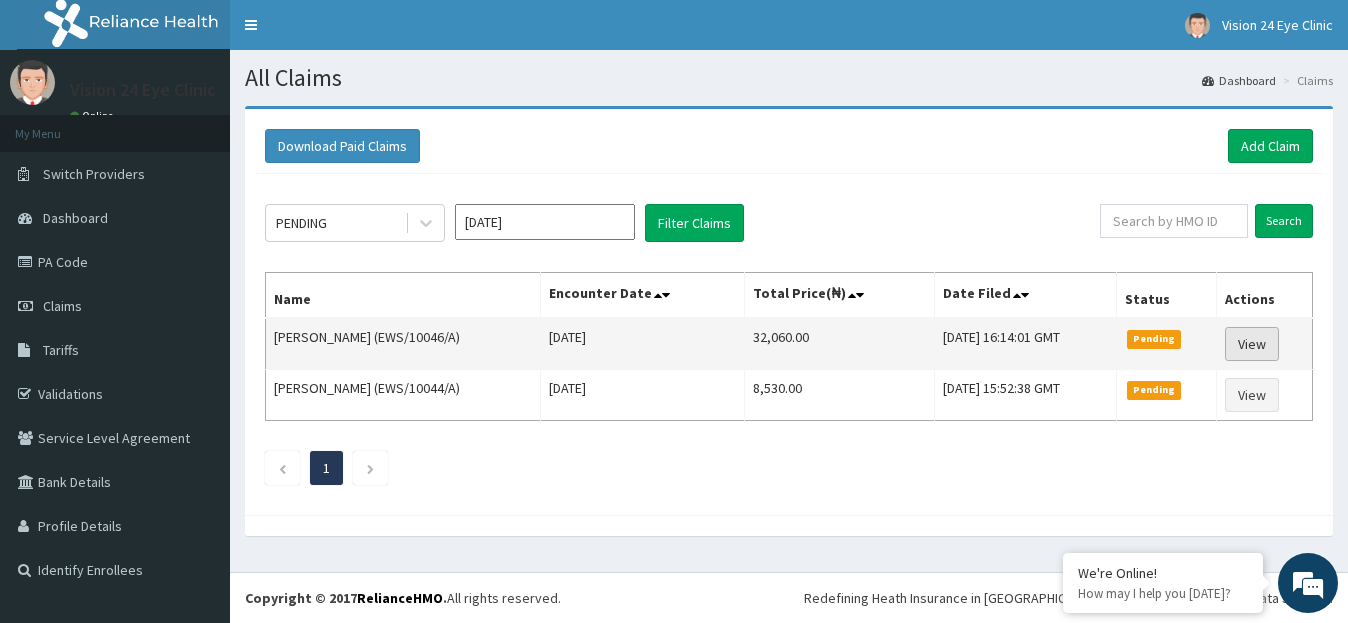 click on "View" at bounding box center (1252, 344) 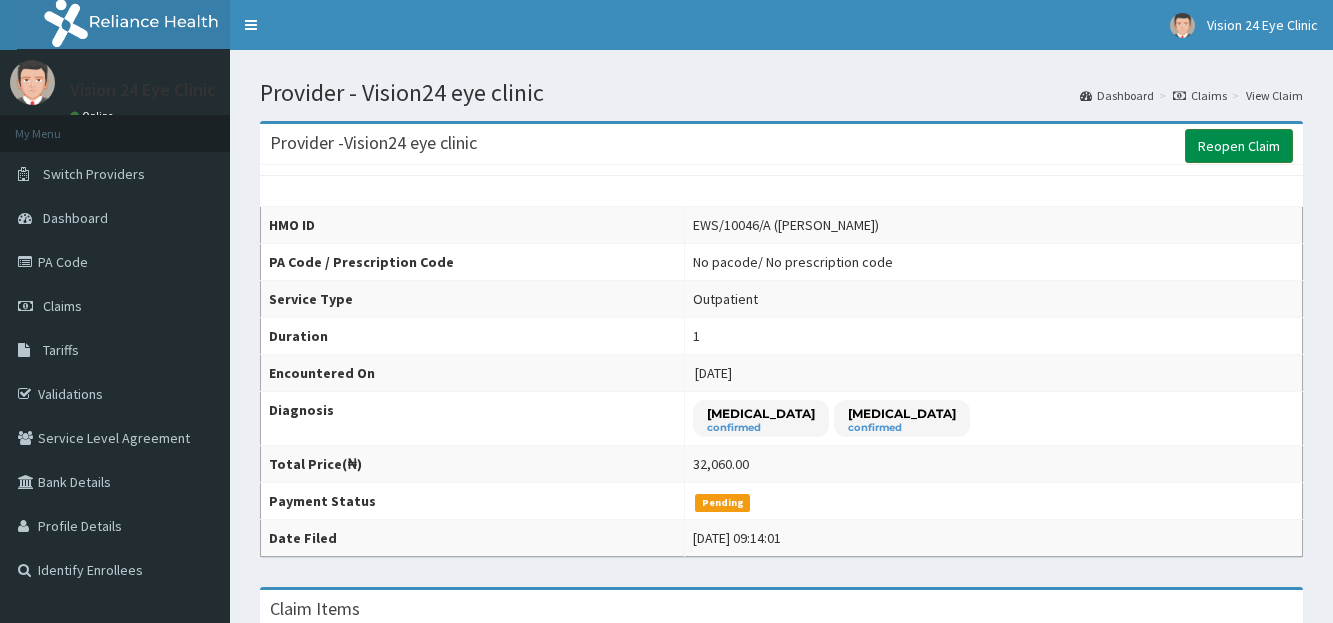 scroll, scrollTop: 0, scrollLeft: 0, axis: both 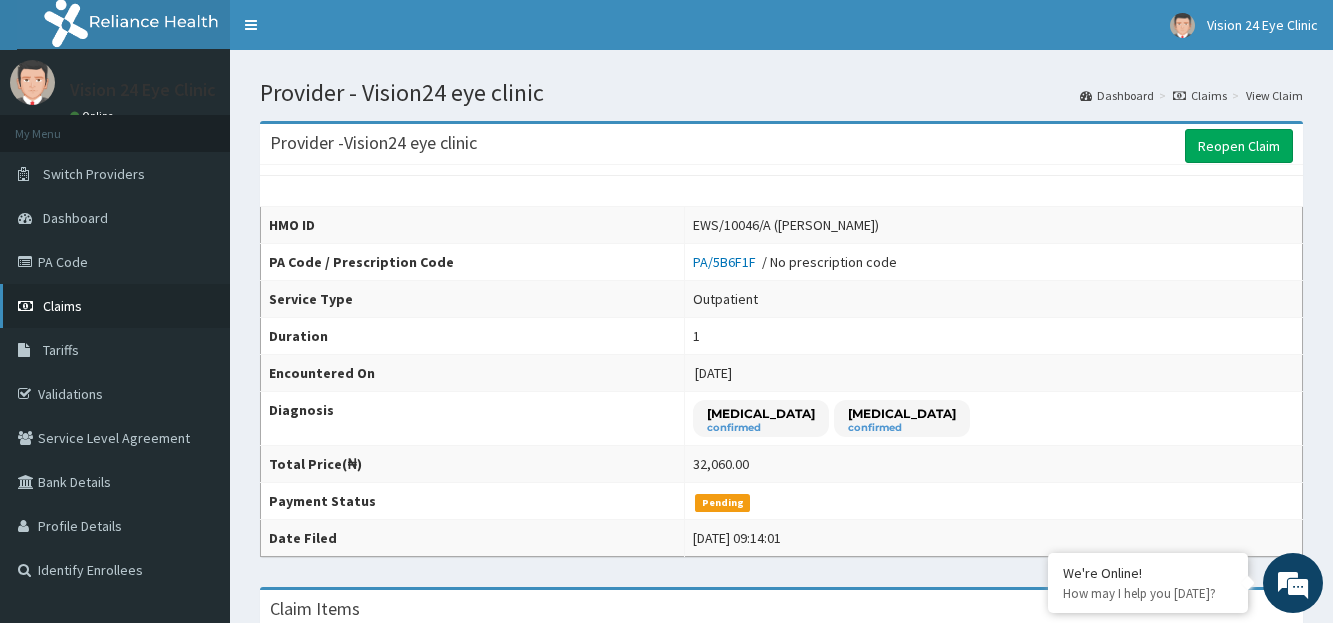 click on "Claims" at bounding box center (62, 306) 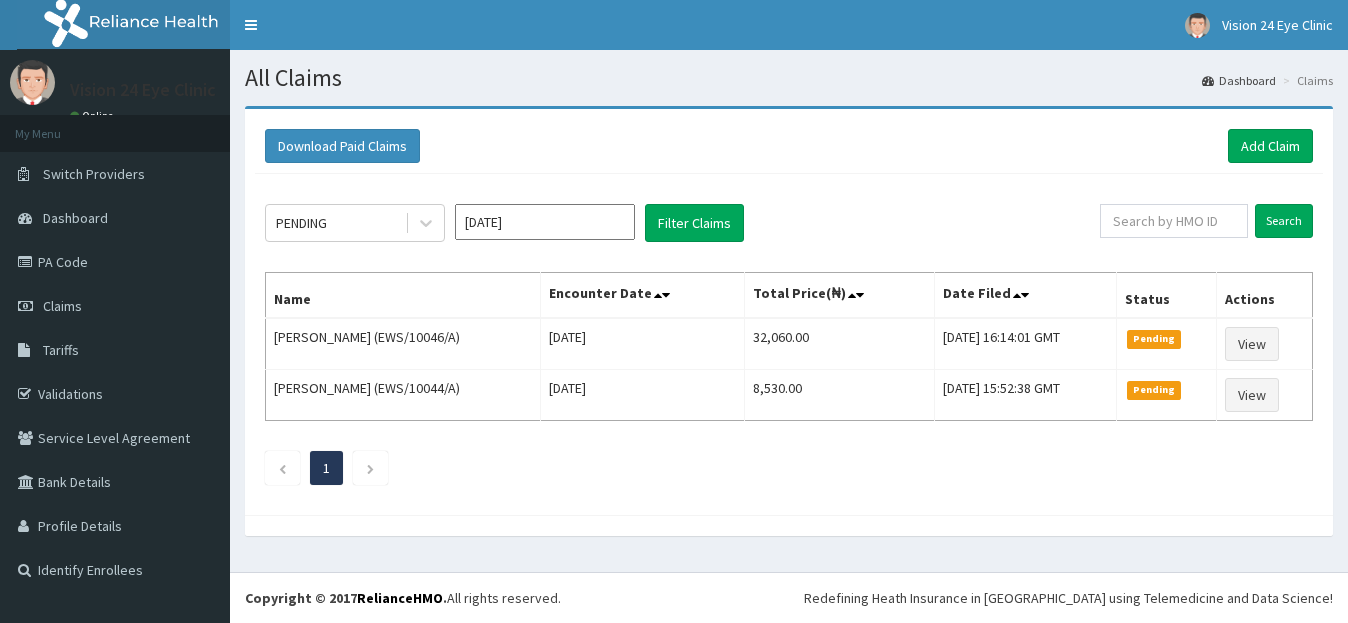 scroll, scrollTop: 0, scrollLeft: 0, axis: both 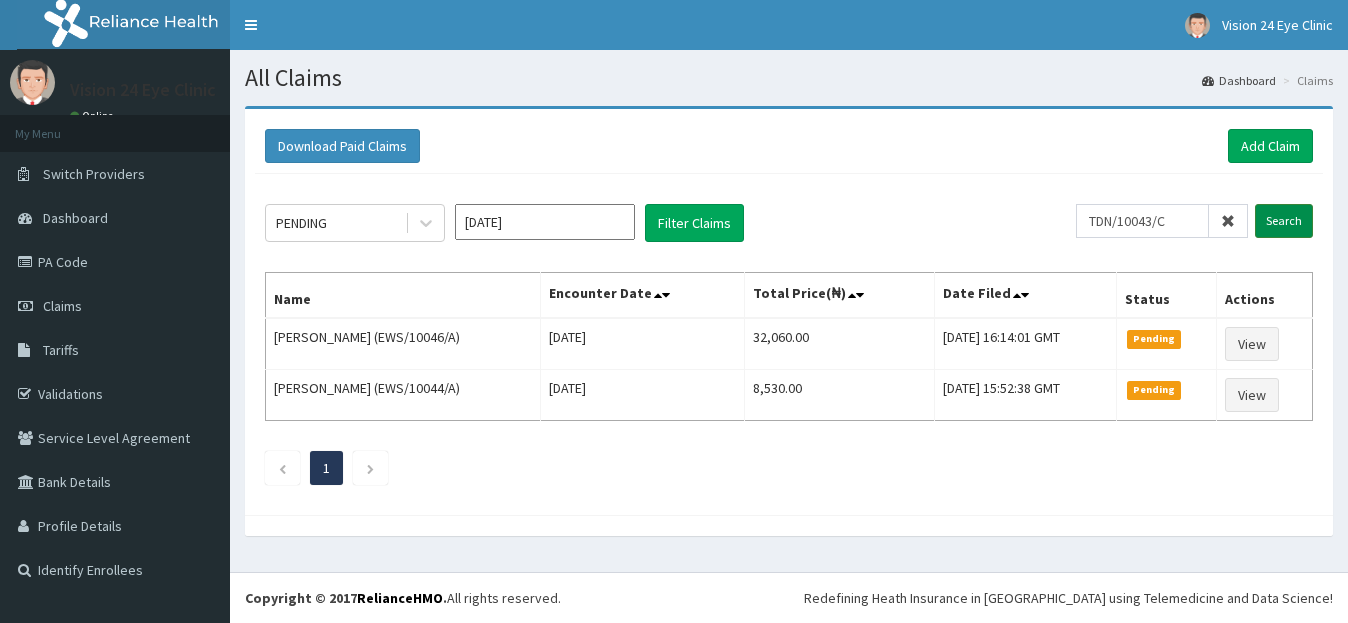 type on "TDN/10043/C" 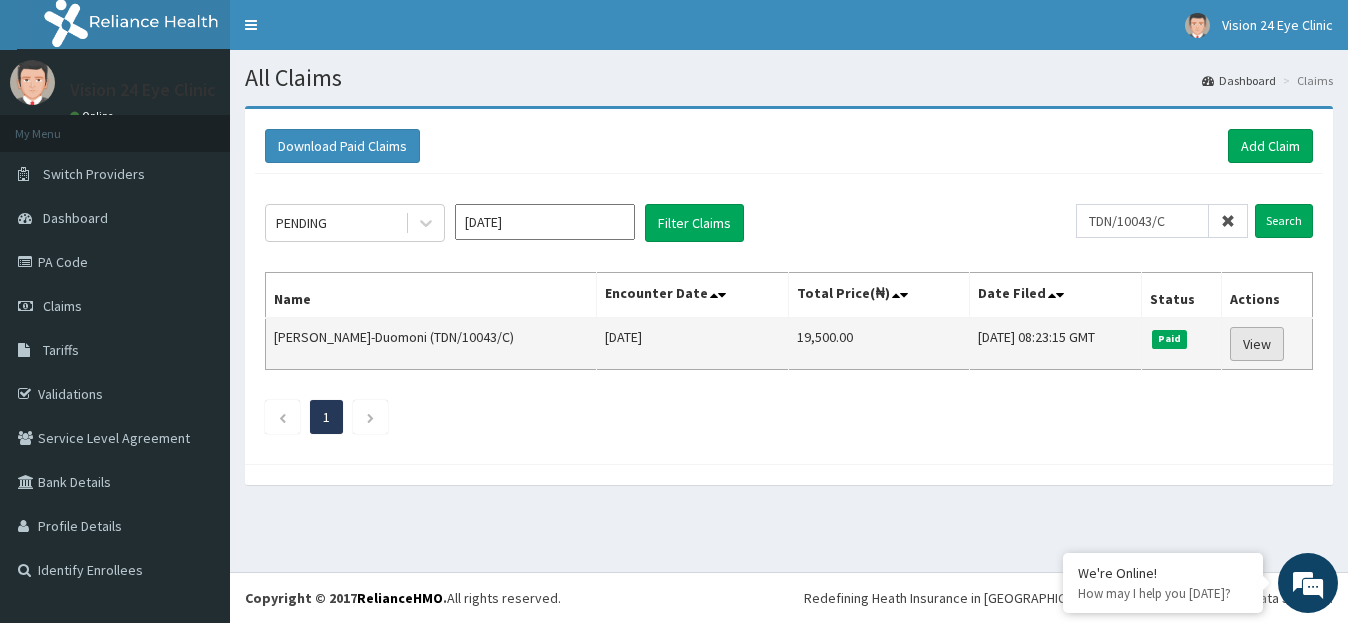 click on "View" at bounding box center (1257, 344) 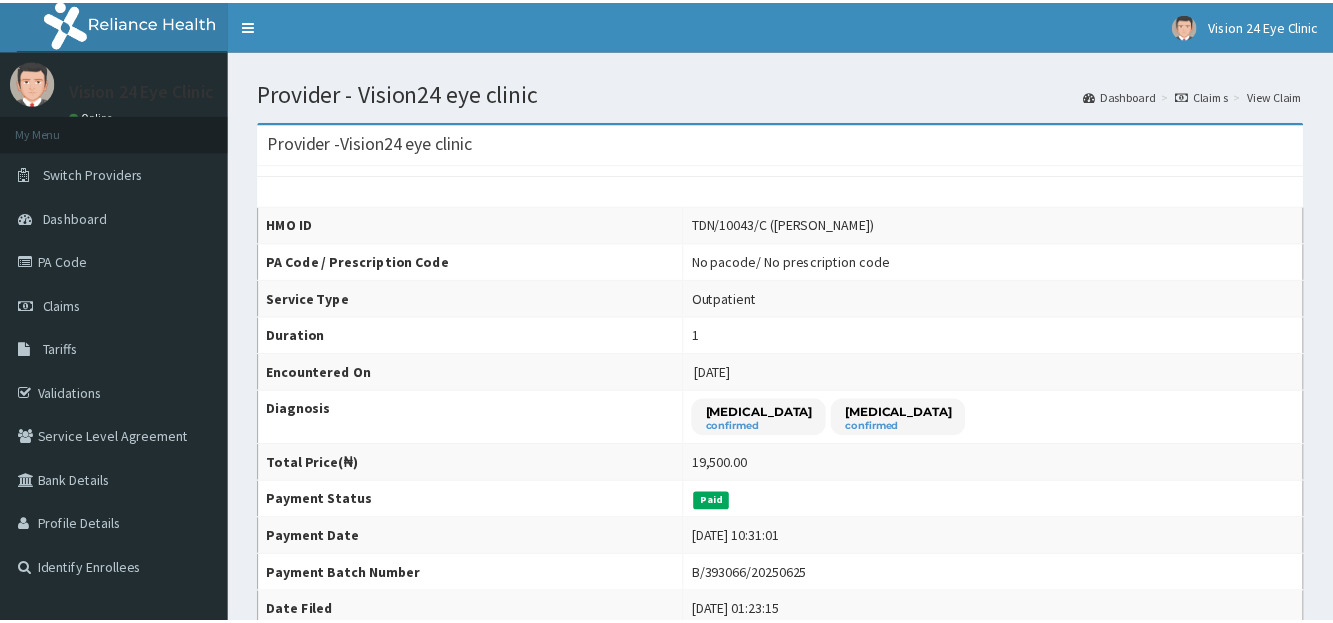 scroll, scrollTop: 0, scrollLeft: 0, axis: both 